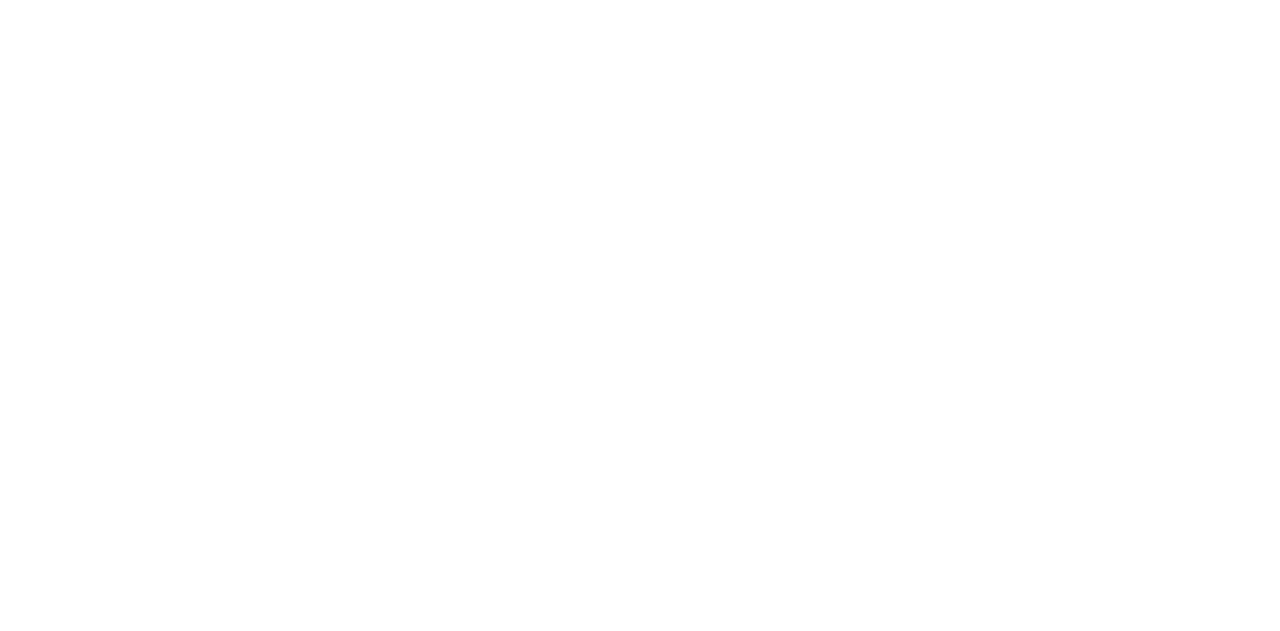 scroll, scrollTop: 0, scrollLeft: 0, axis: both 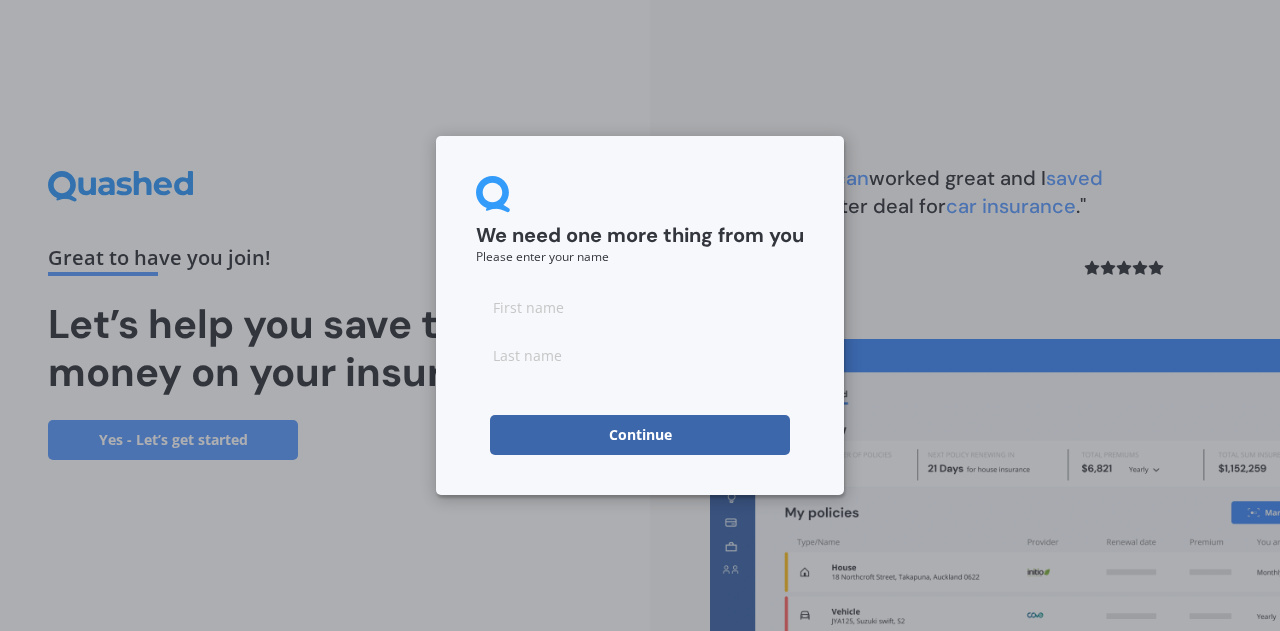 click on "Continue" at bounding box center (640, 435) 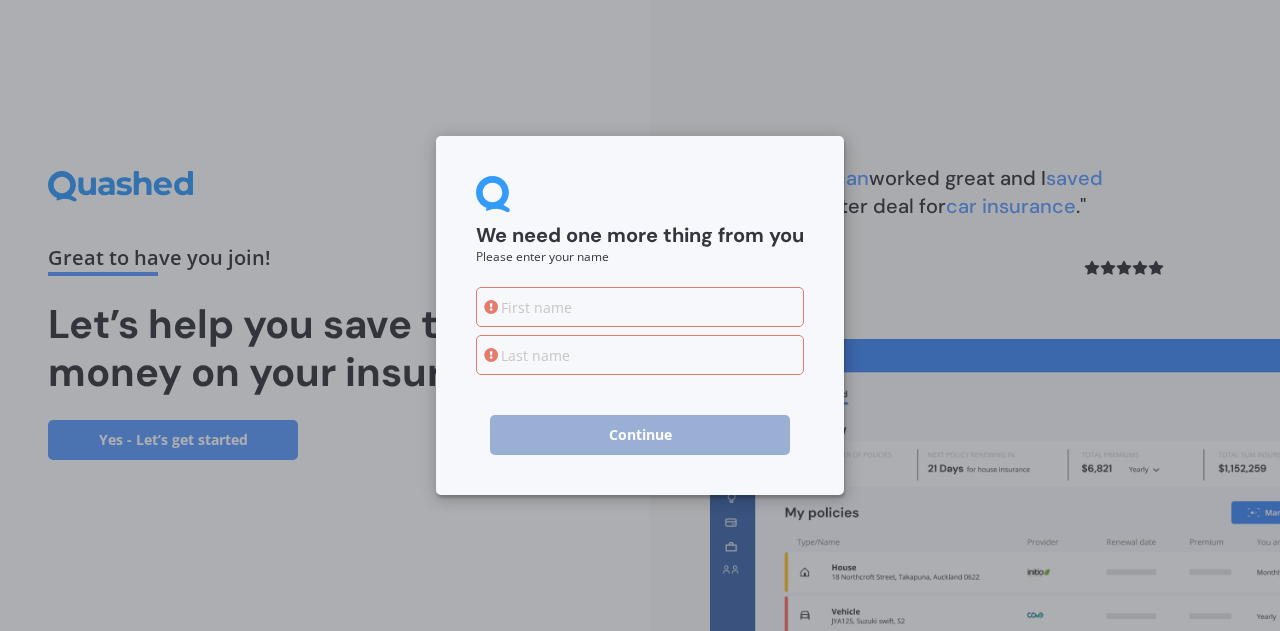 click at bounding box center [640, 307] 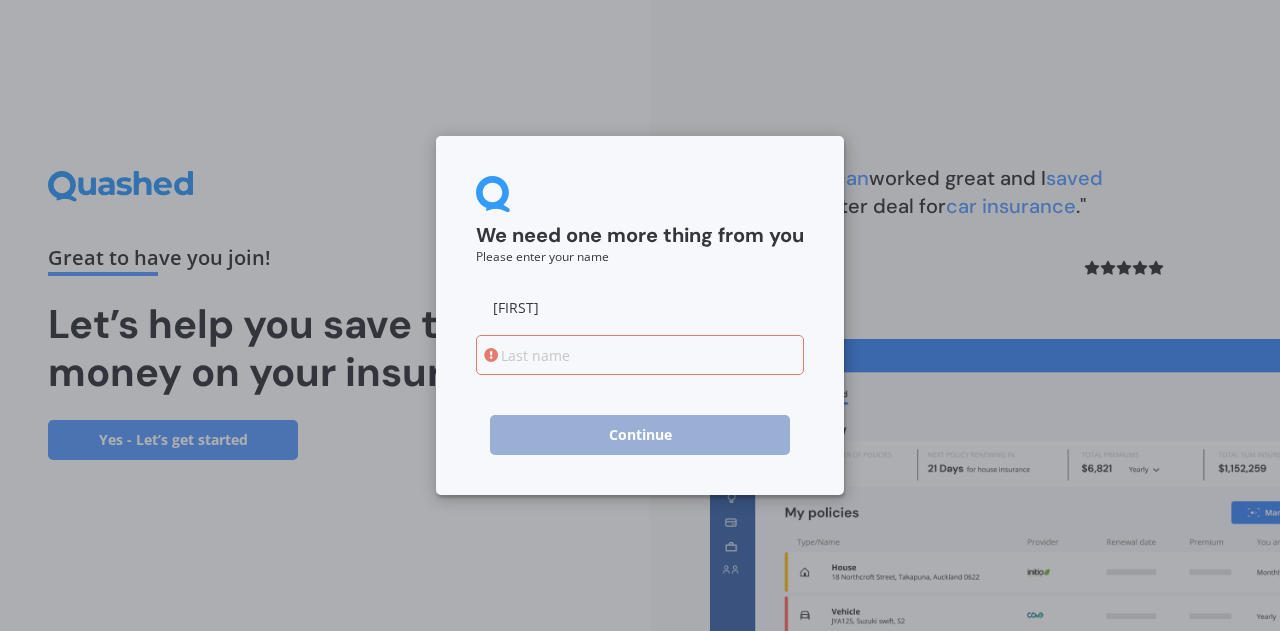 click at bounding box center [640, 355] 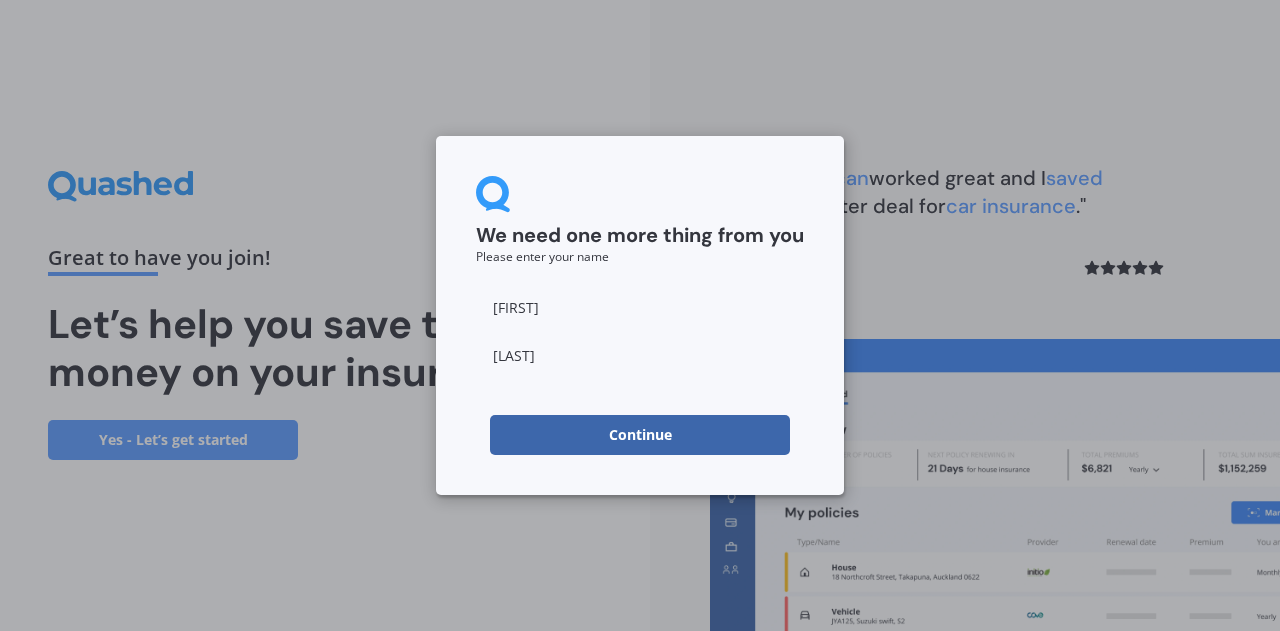 click on "Continue" at bounding box center [640, 435] 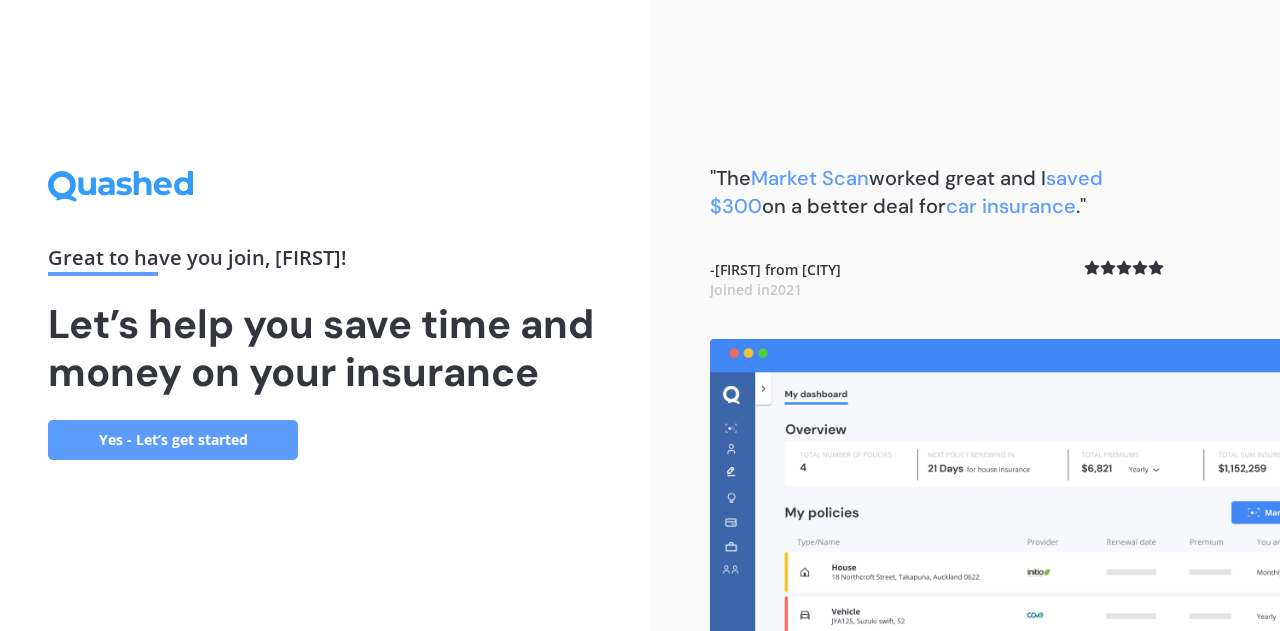 click on "Yes - Let’s get started" at bounding box center (173, 440) 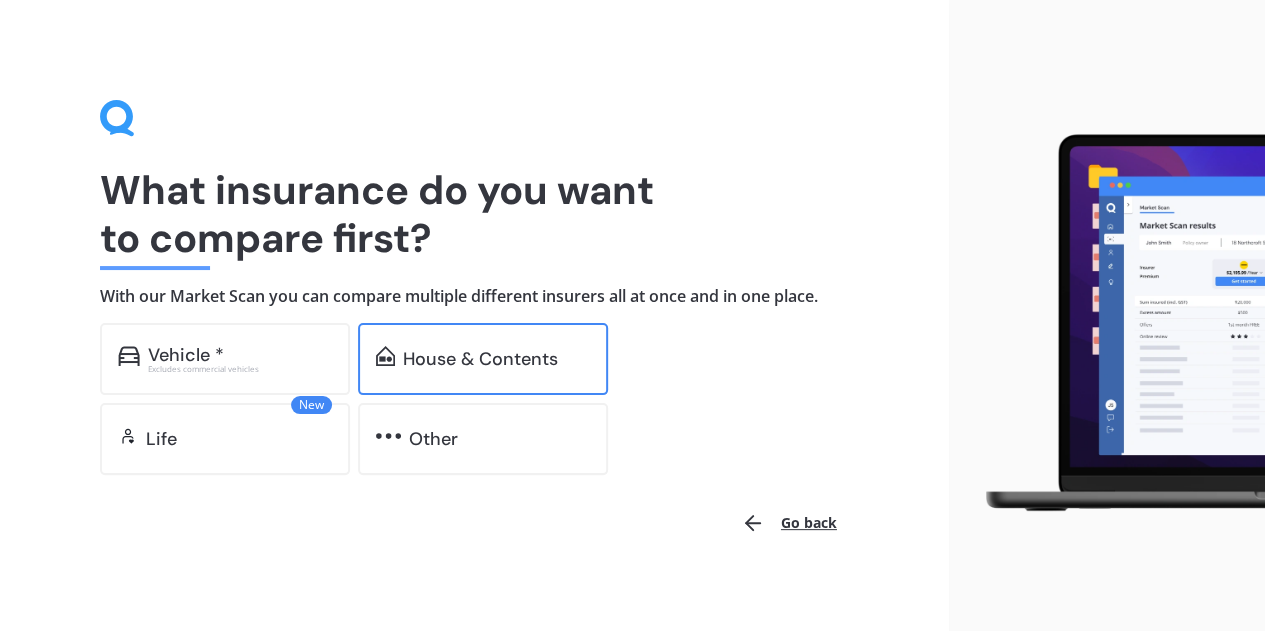 click on "House & Contents" at bounding box center [480, 359] 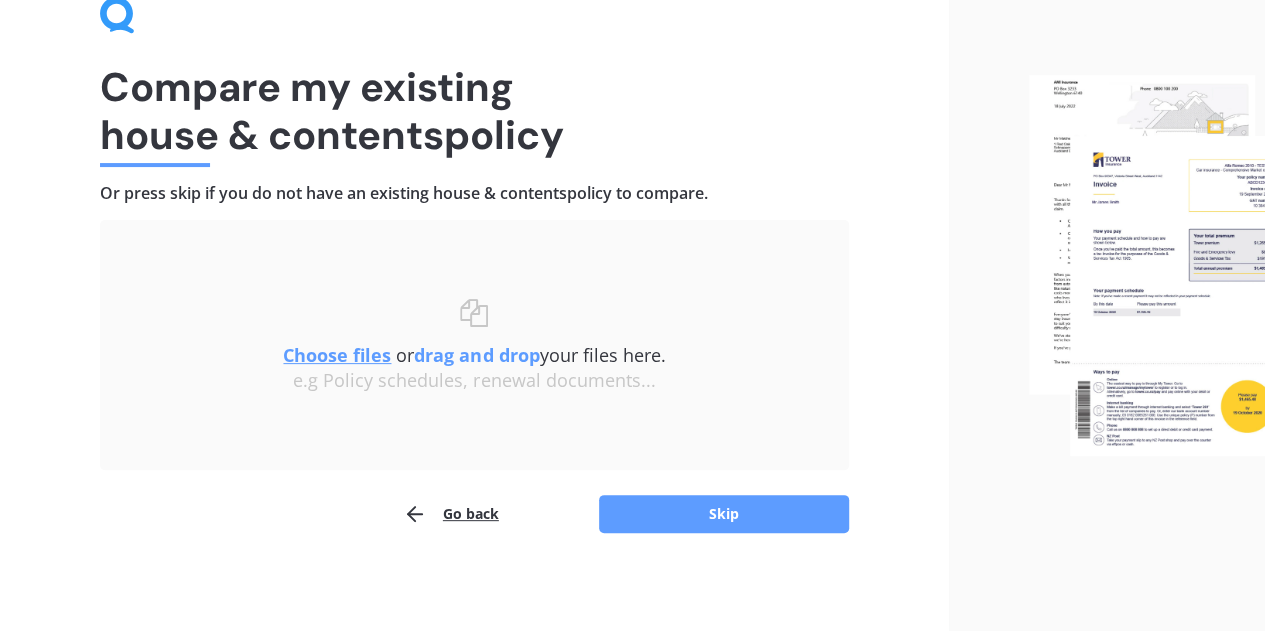 scroll, scrollTop: 105, scrollLeft: 0, axis: vertical 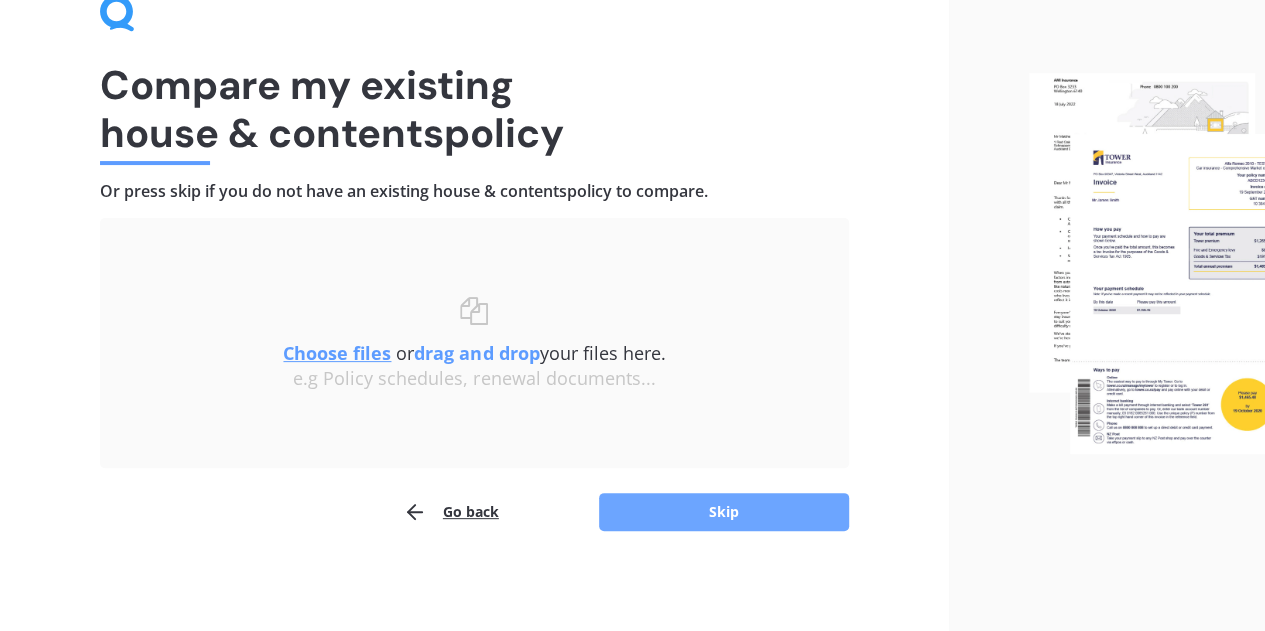 click on "Skip" at bounding box center (724, 512) 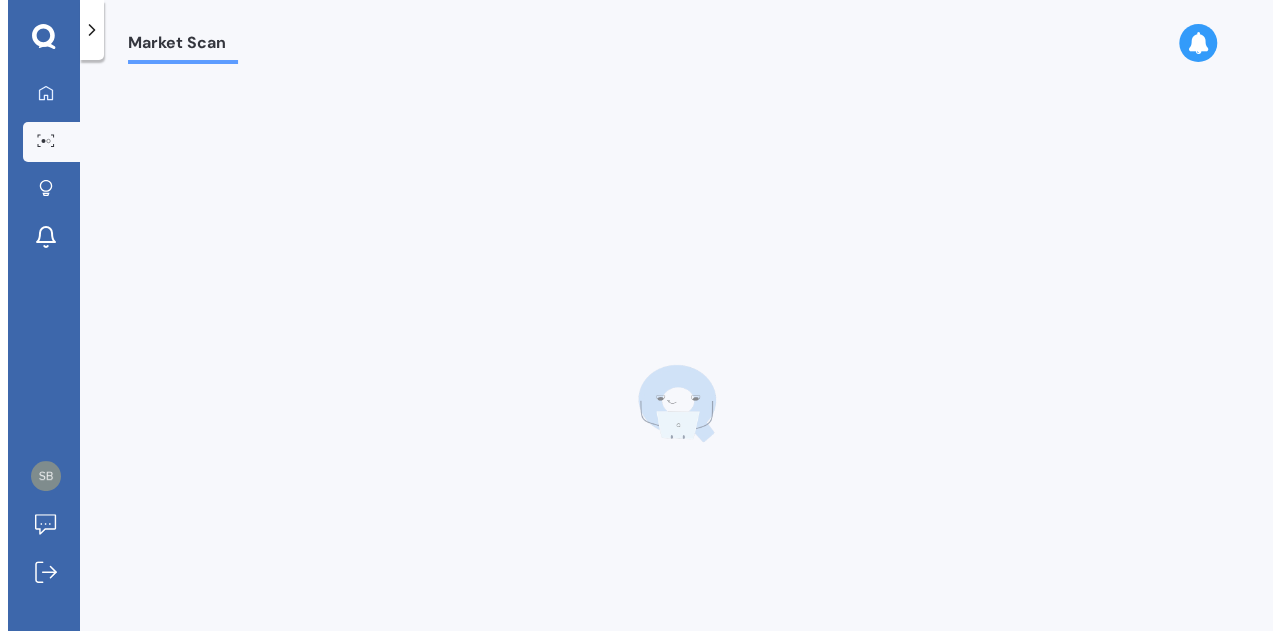 scroll, scrollTop: 0, scrollLeft: 0, axis: both 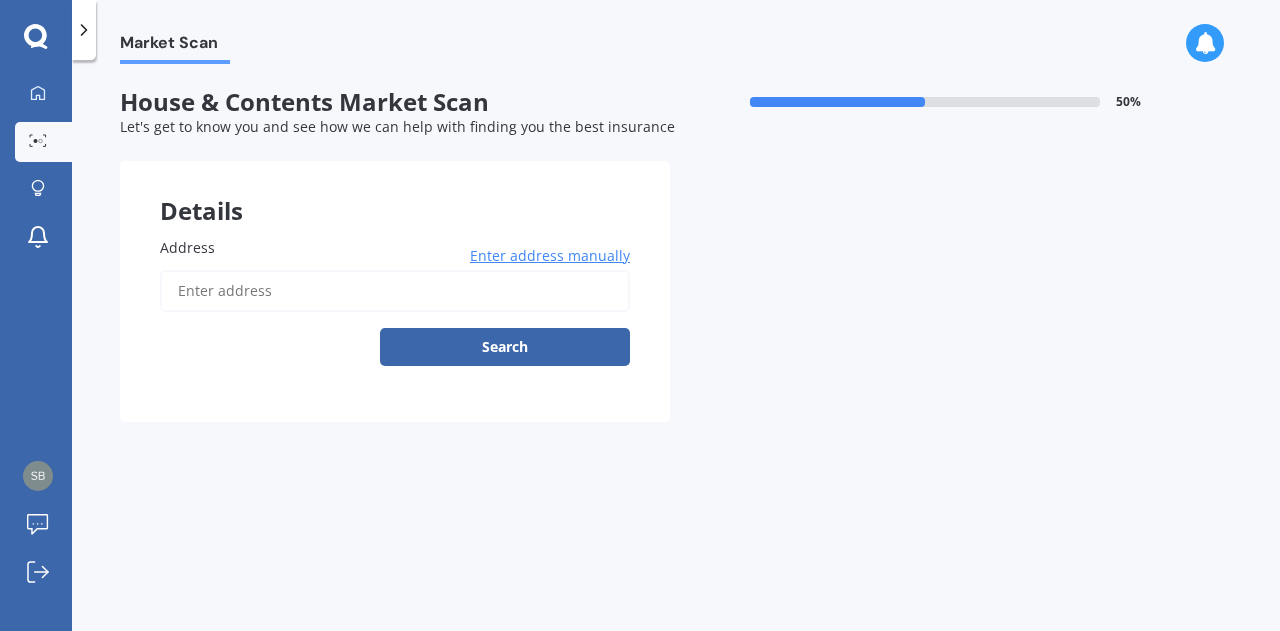 click on "Address" at bounding box center [391, 247] 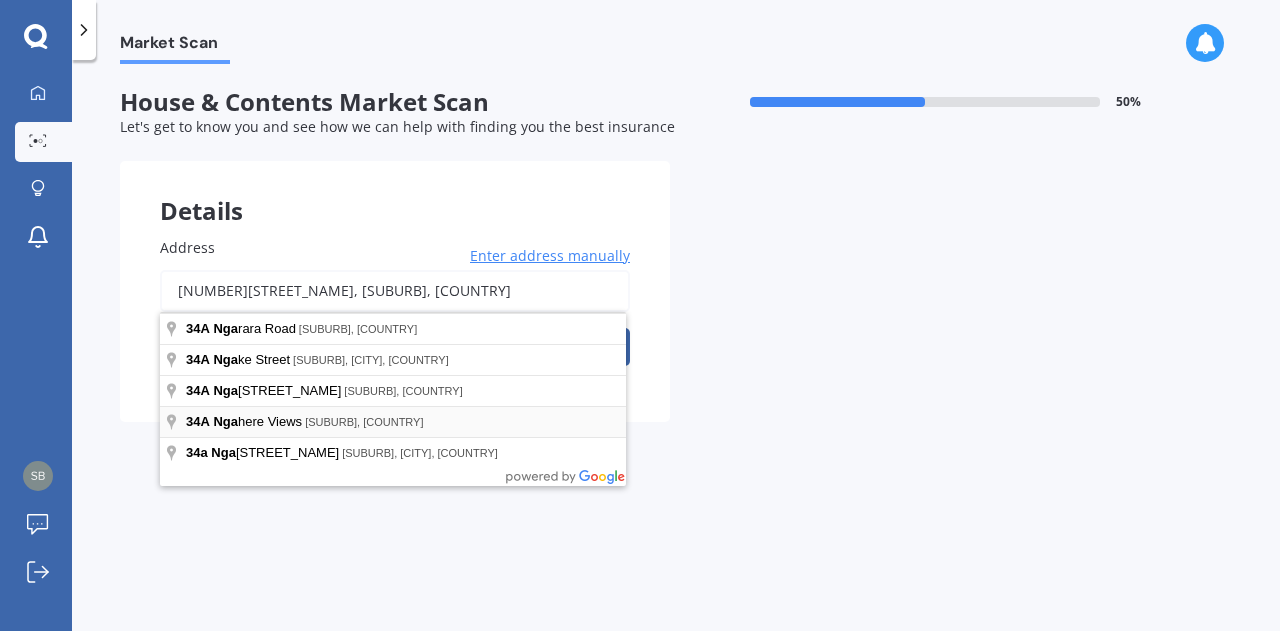 type on "[NUMBER][STREET_NAME], [SUBURB] [POSTAL_CODE]" 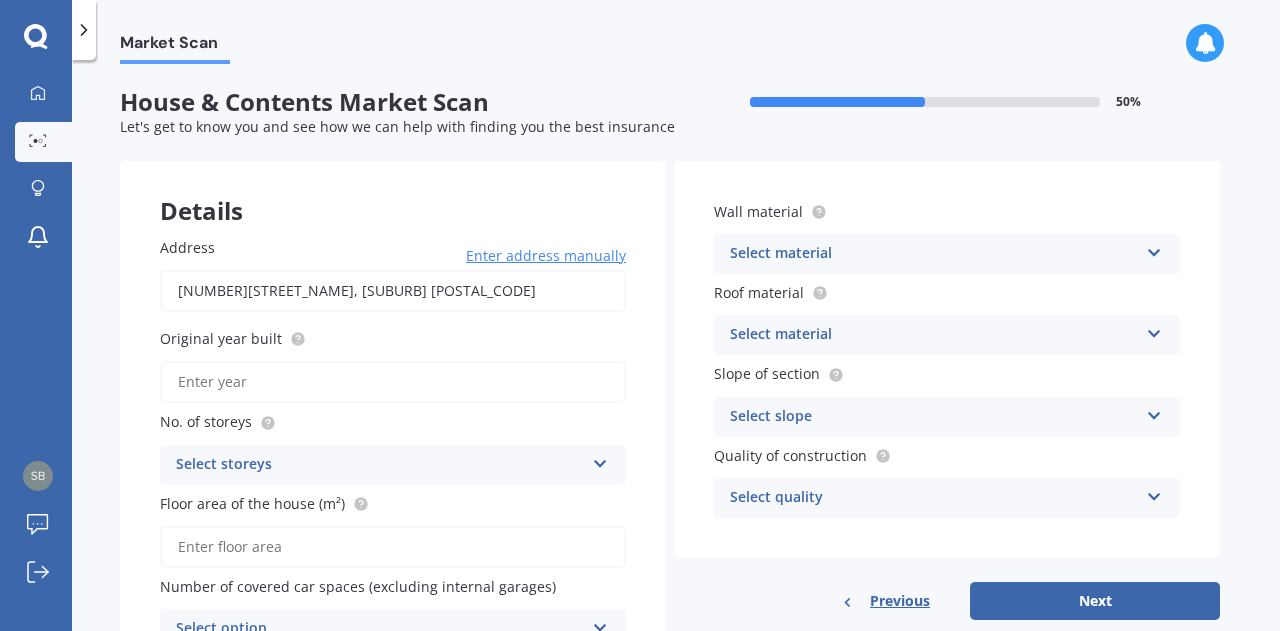 click on "Original year built" at bounding box center [393, 382] 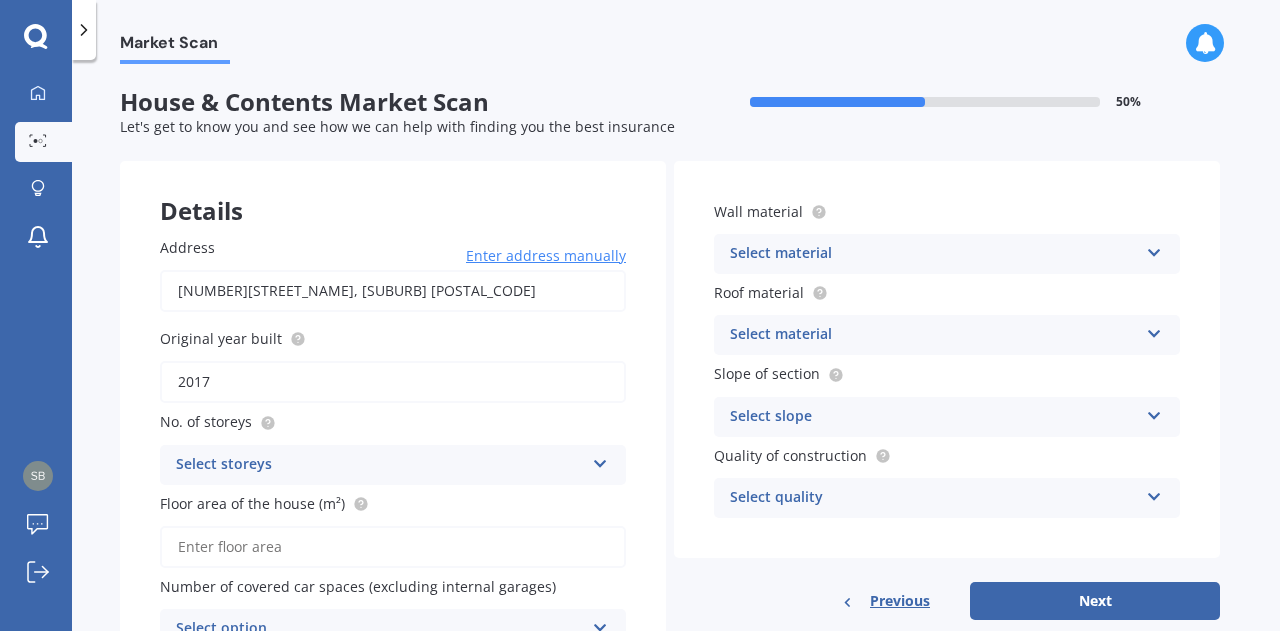 type on "2017" 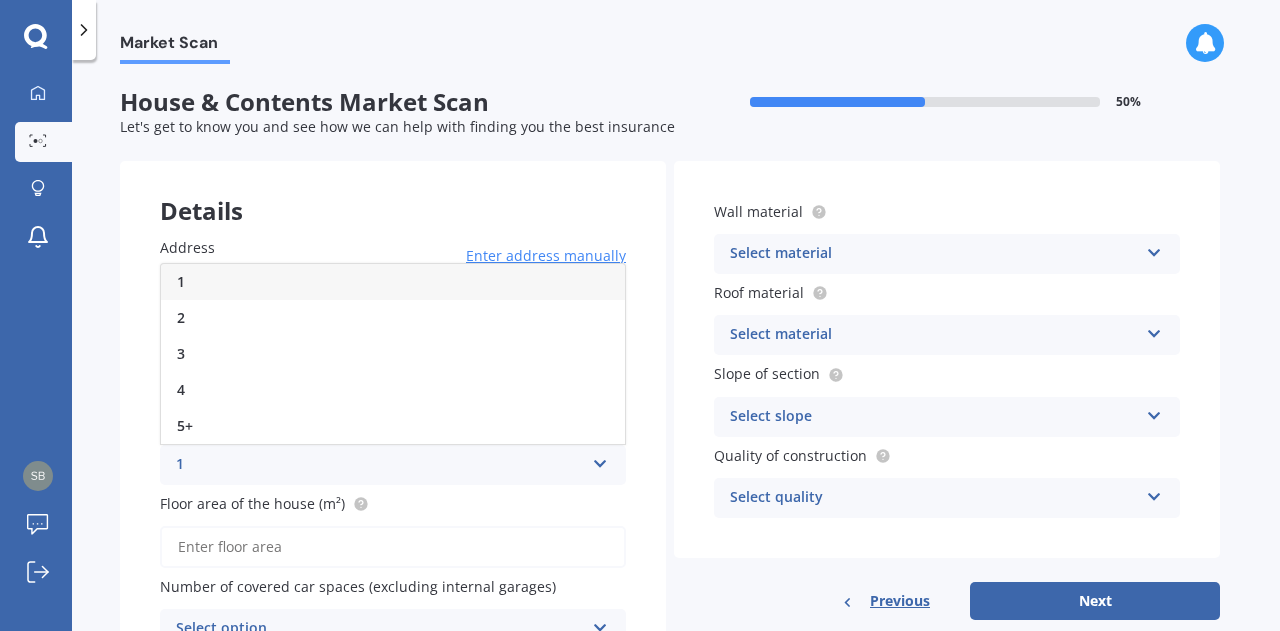 click on "2" at bounding box center [393, 318] 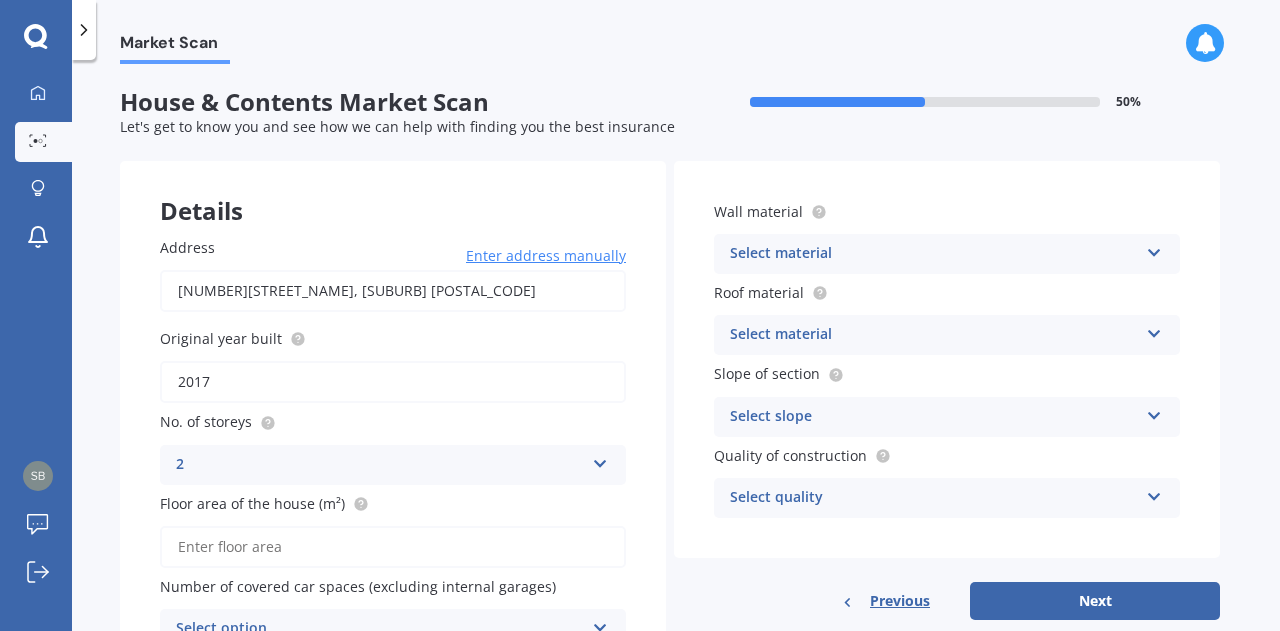 click on "Floor area of the house (m²)" at bounding box center [393, 547] 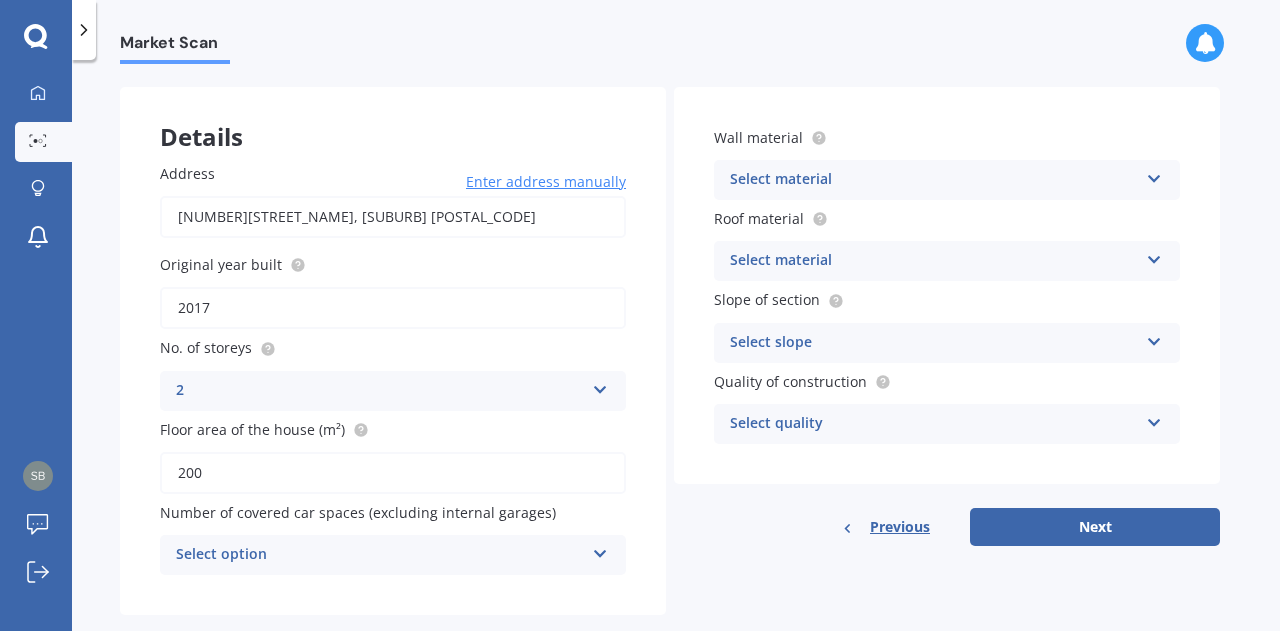 scroll, scrollTop: 100, scrollLeft: 0, axis: vertical 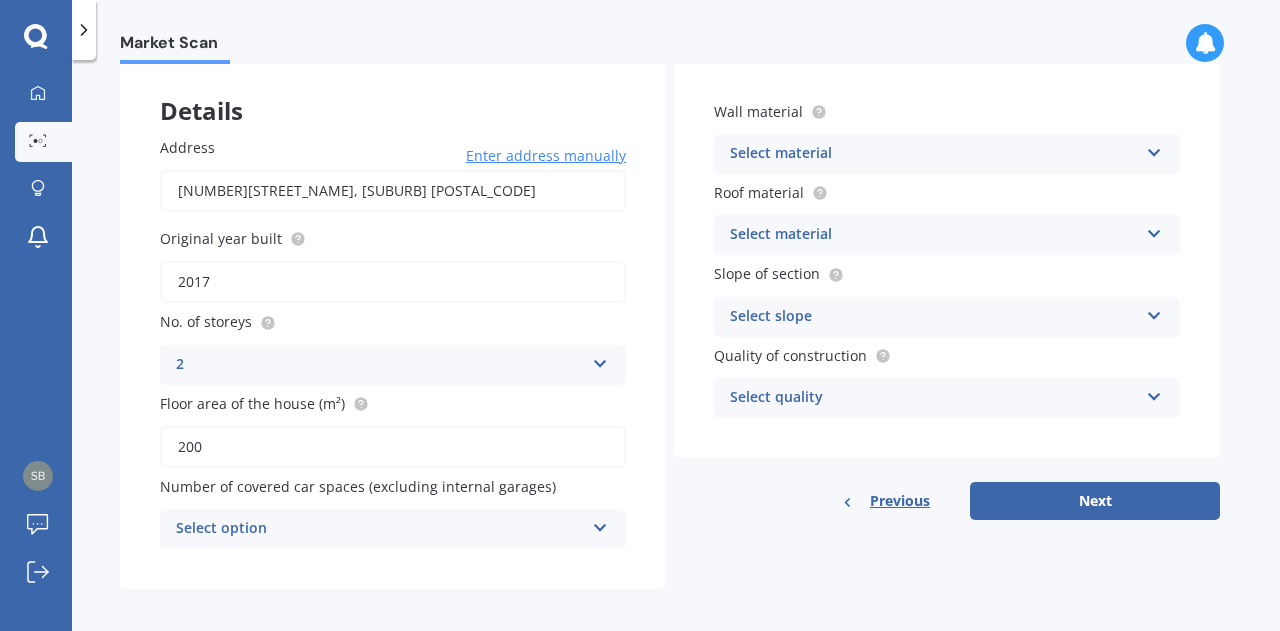 type on "200" 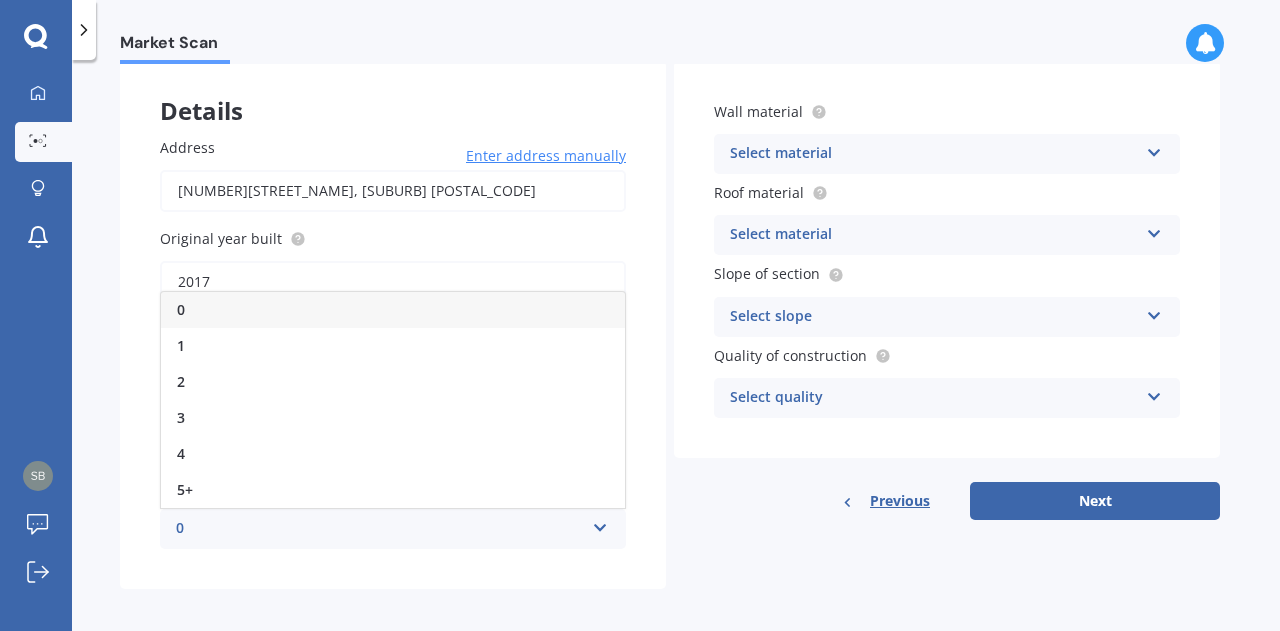 click on "0" at bounding box center (393, 310) 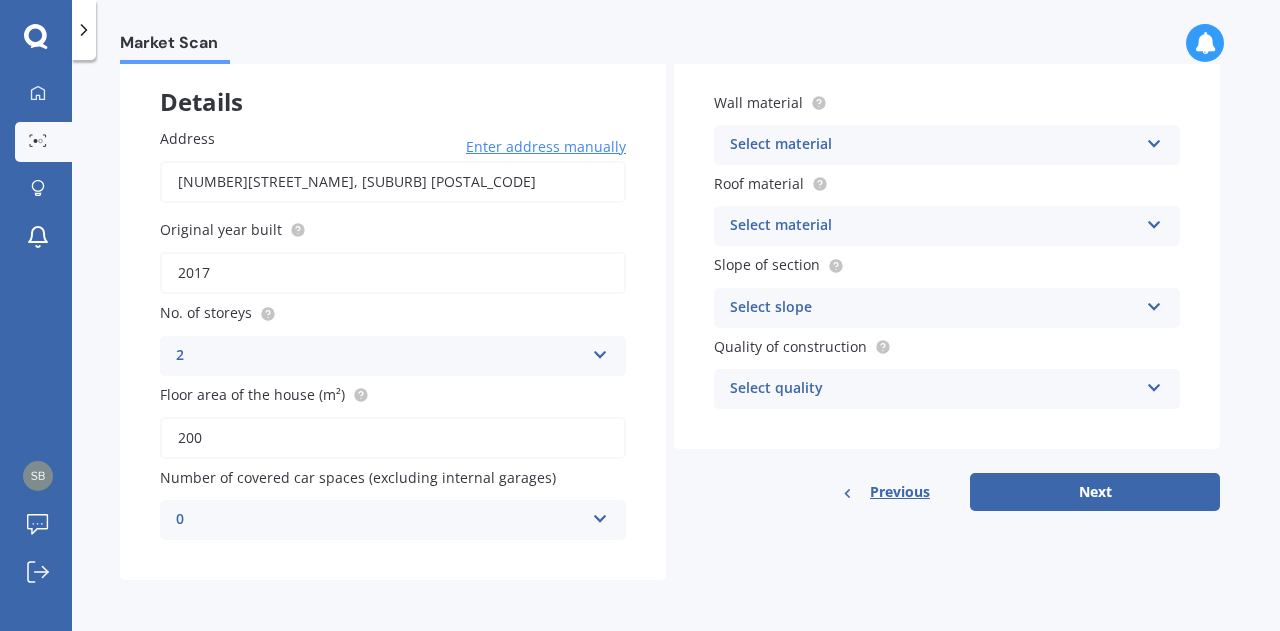 scroll, scrollTop: 111, scrollLeft: 0, axis: vertical 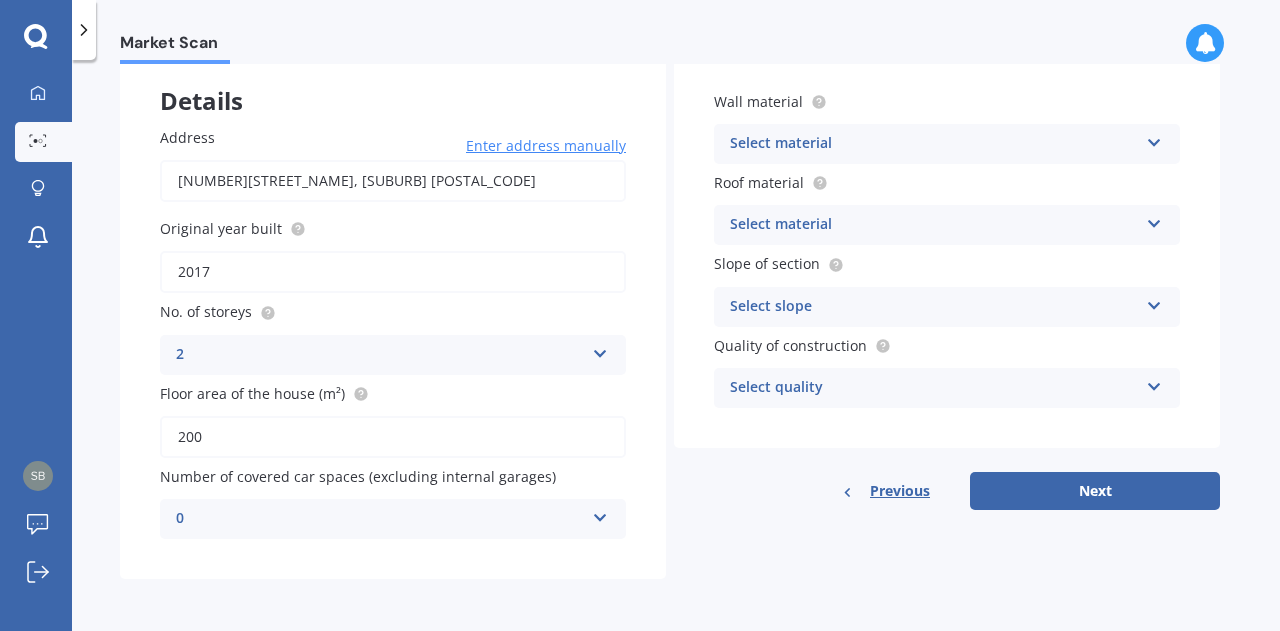 click at bounding box center [1154, 139] 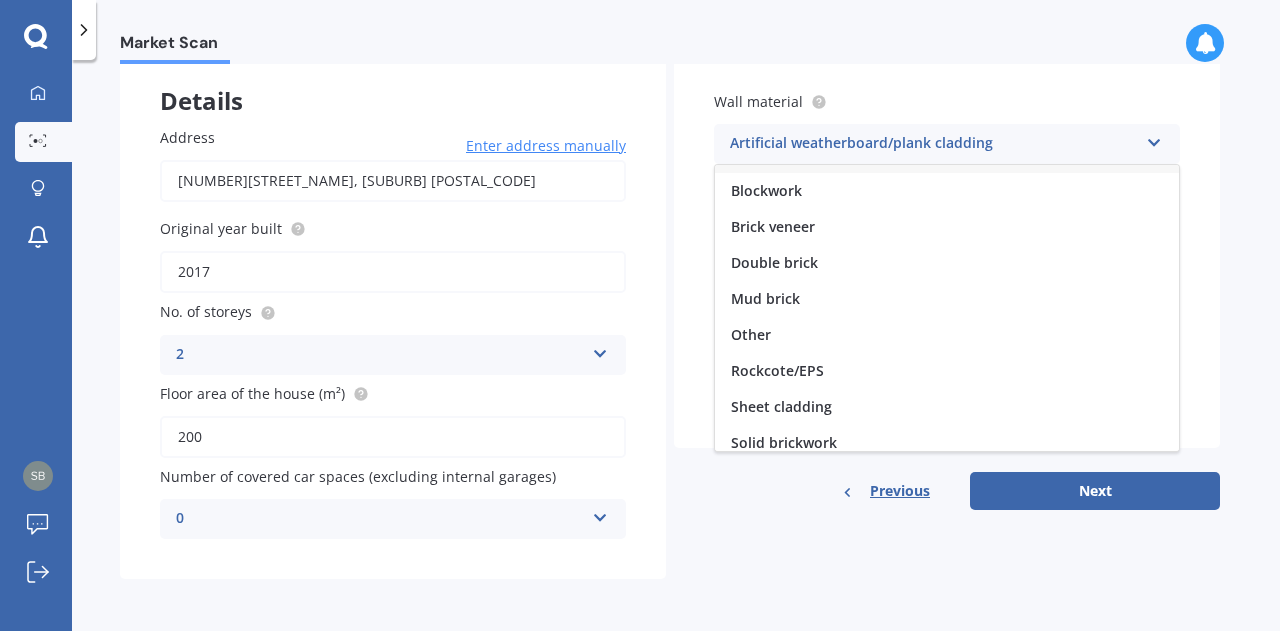 scroll, scrollTop: 0, scrollLeft: 0, axis: both 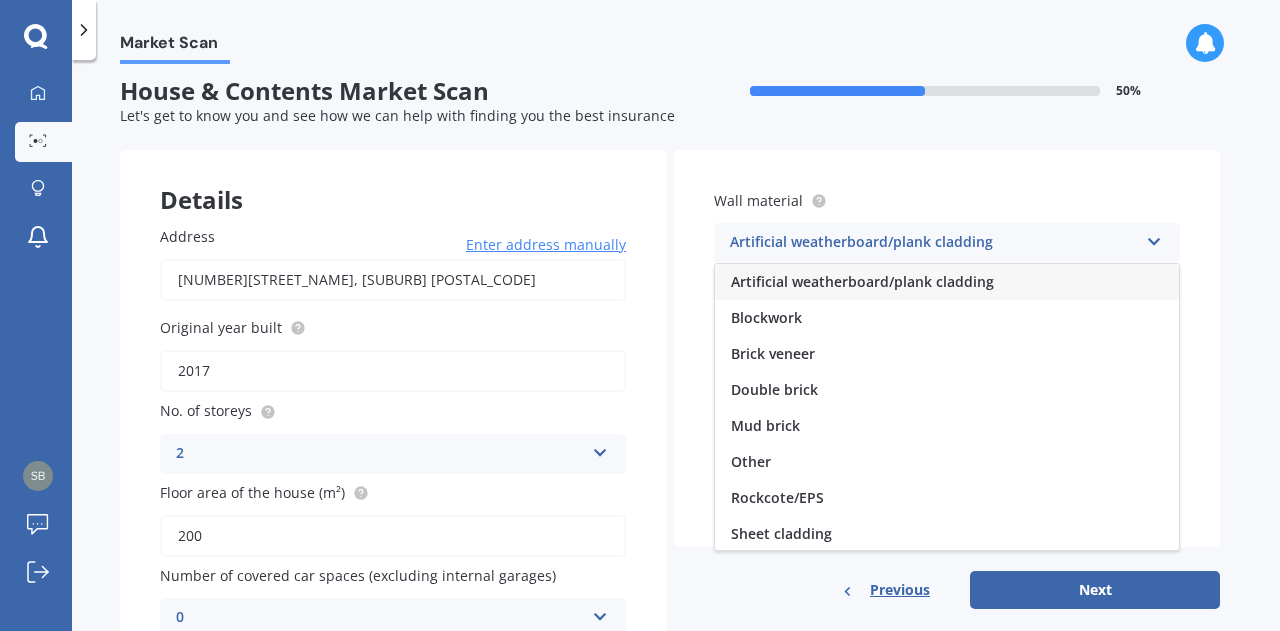click on "Artificial weatherboard/plank cladding" at bounding box center [862, 281] 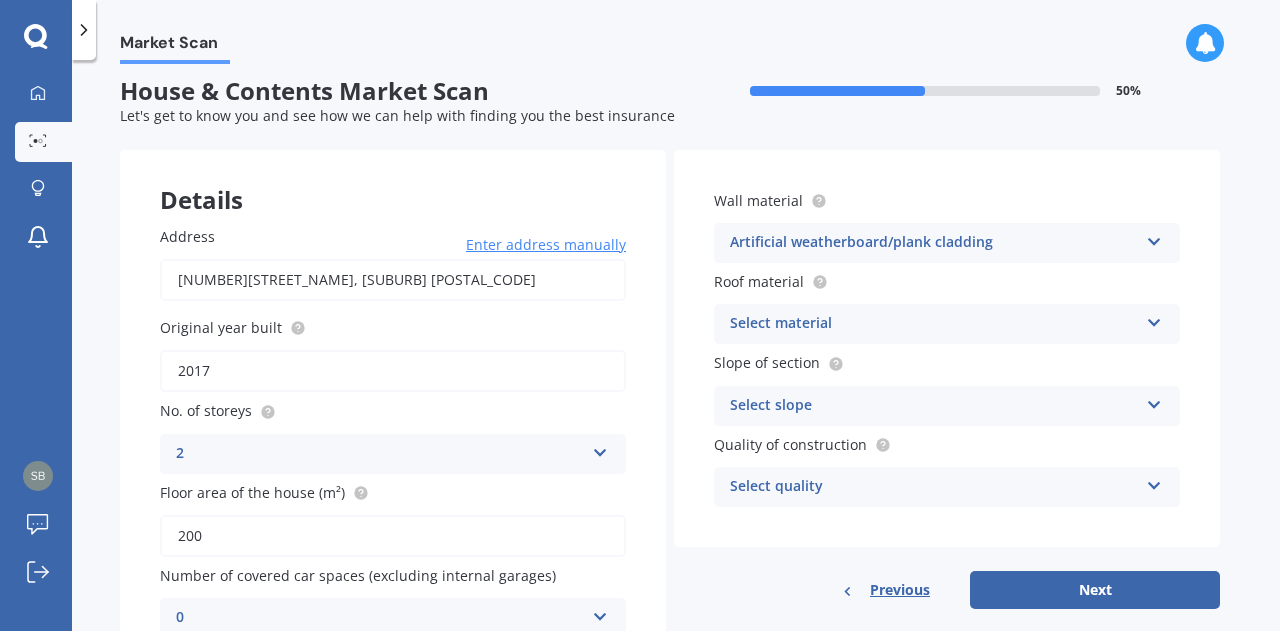click on "Select material" at bounding box center (934, 324) 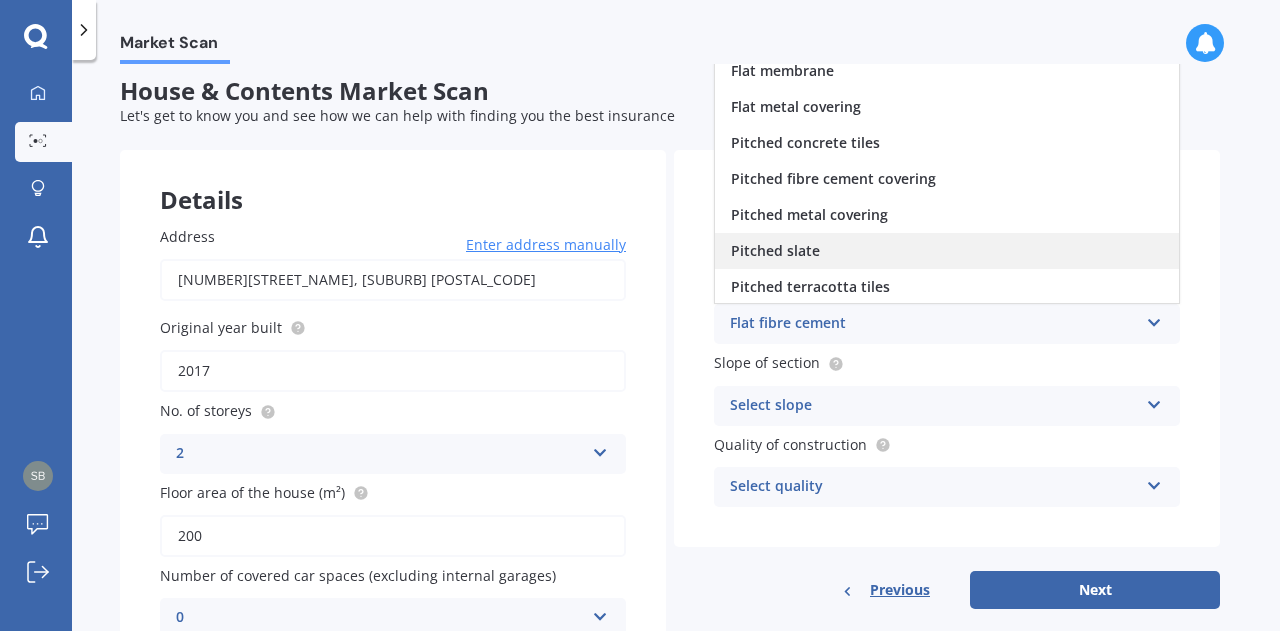 scroll, scrollTop: 73, scrollLeft: 0, axis: vertical 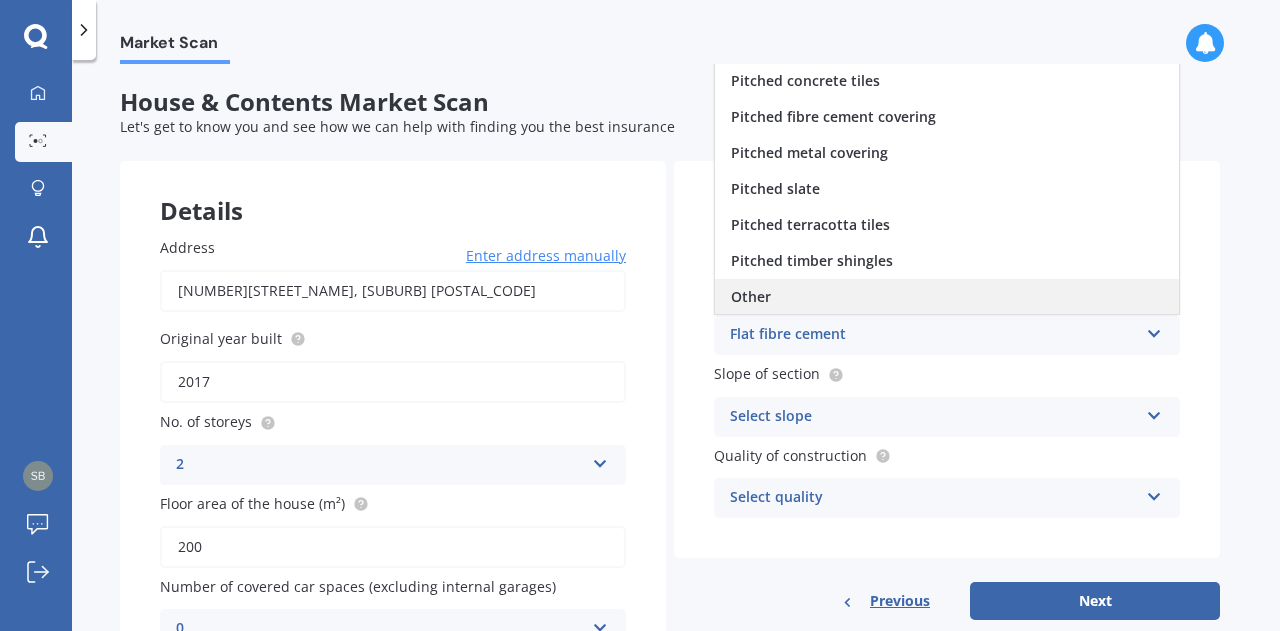 click on "Other" at bounding box center (947, 297) 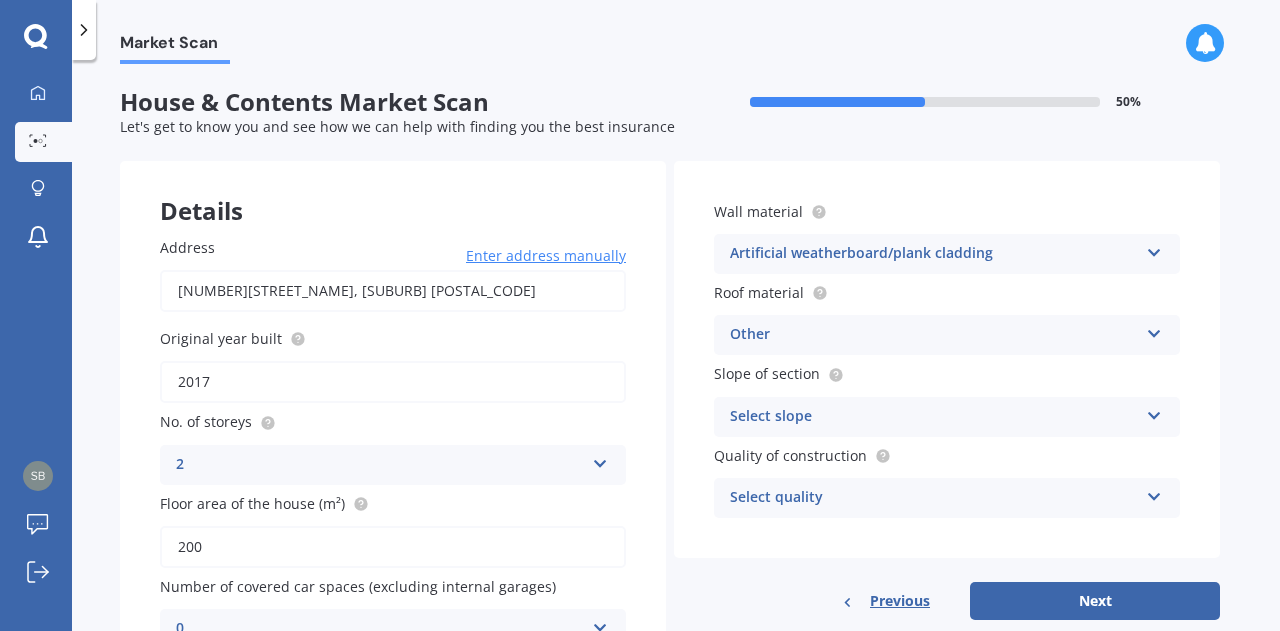 click at bounding box center [1154, 412] 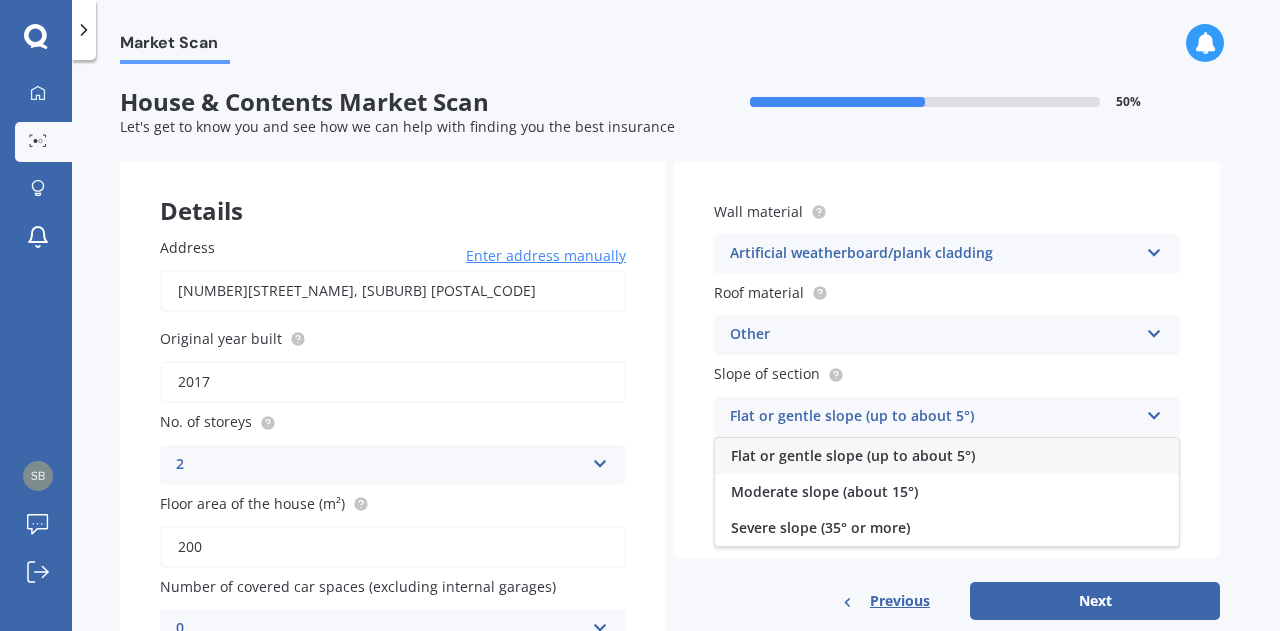 click on "Moderate slope (about 15°)" at bounding box center [947, 492] 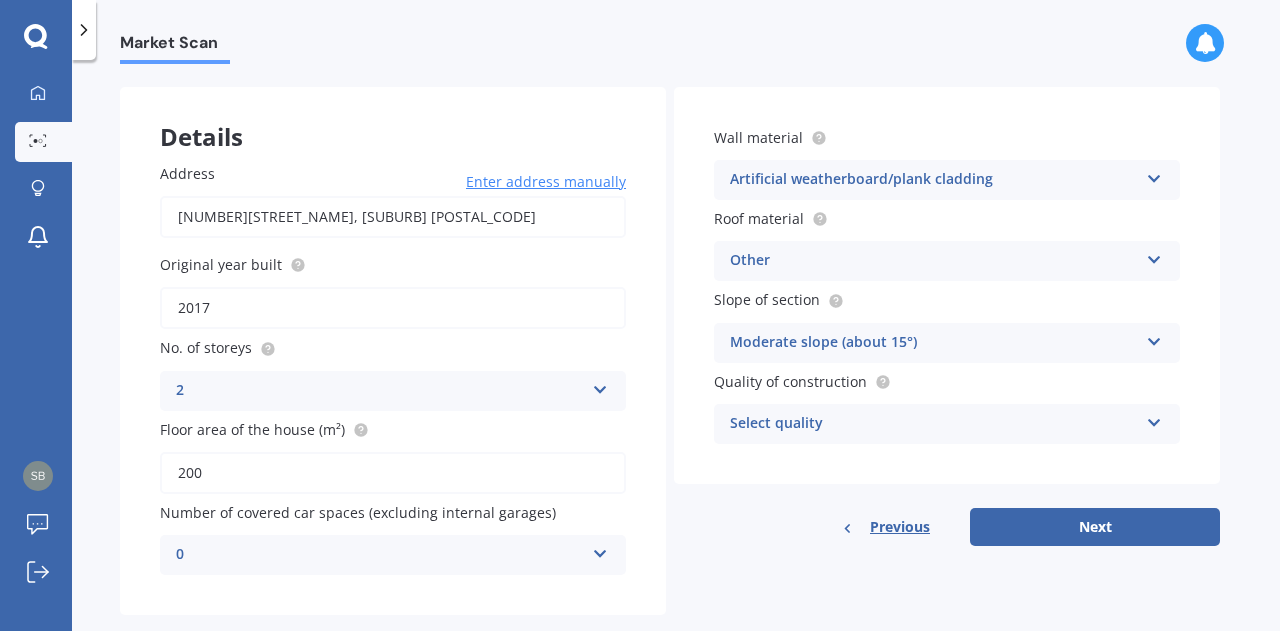 scroll, scrollTop: 111, scrollLeft: 0, axis: vertical 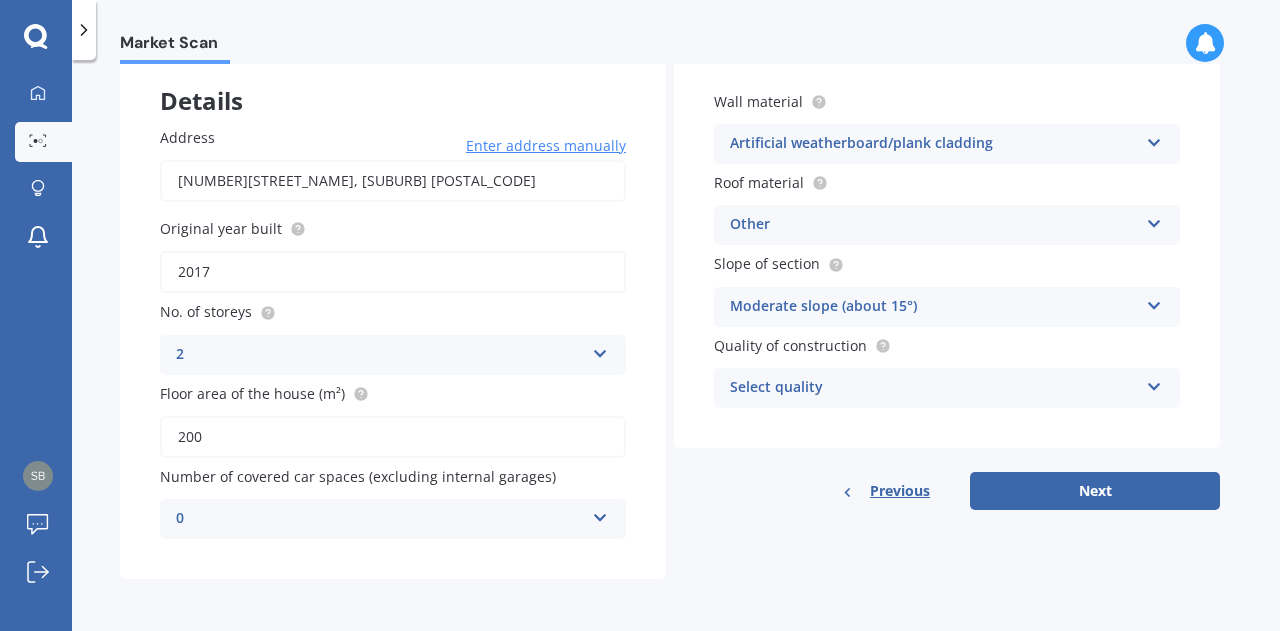 click at bounding box center [1154, 383] 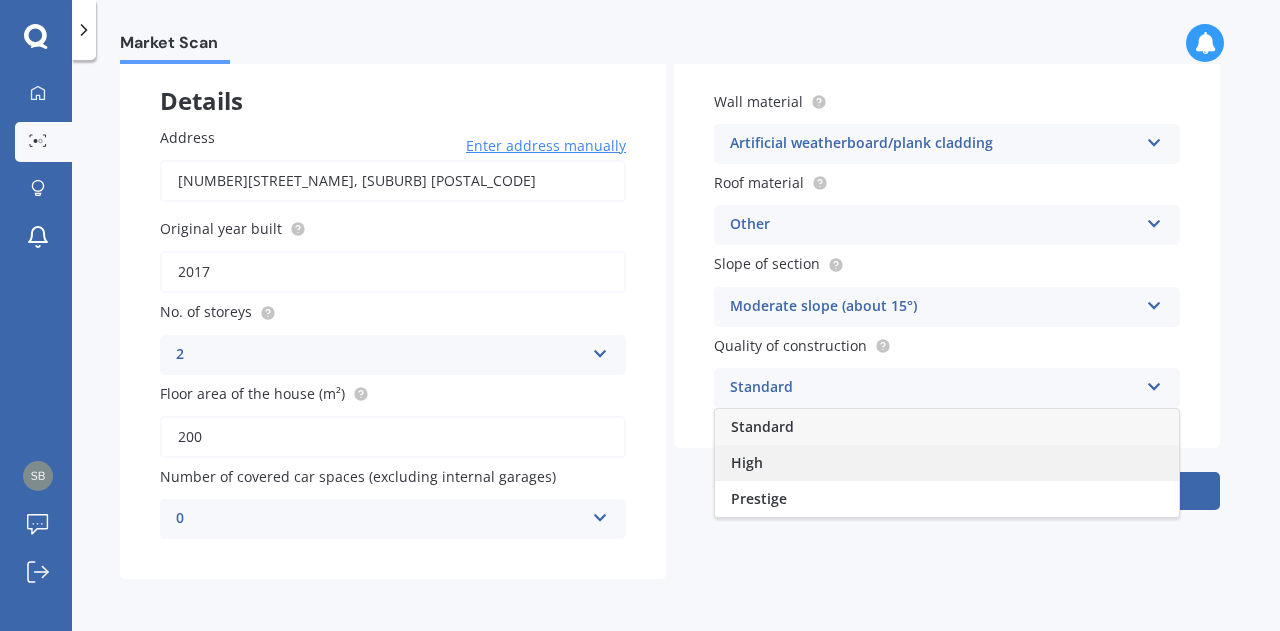 click on "High" at bounding box center (947, 463) 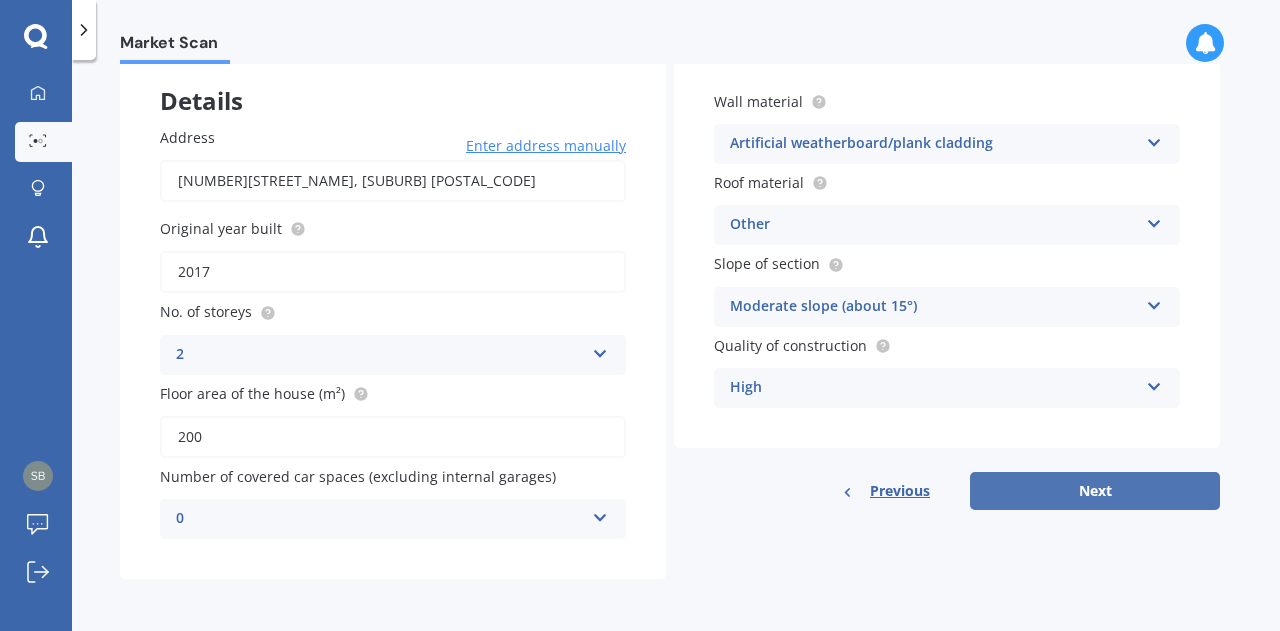 click on "Next" at bounding box center (1095, 491) 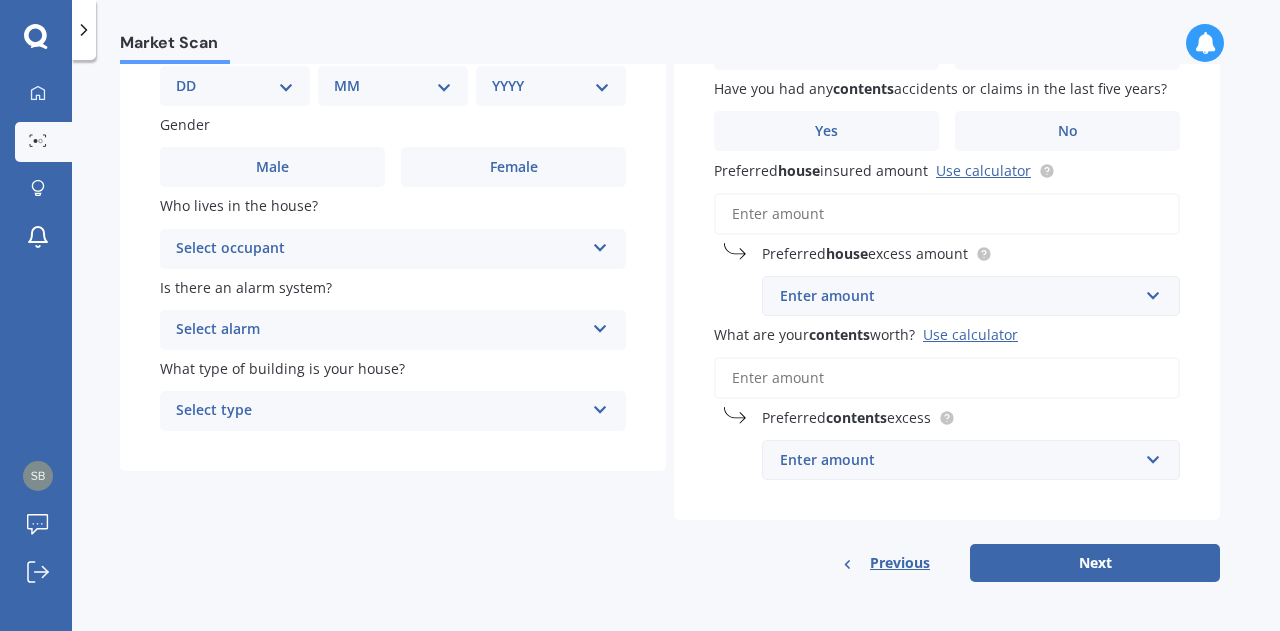 scroll, scrollTop: 208, scrollLeft: 0, axis: vertical 